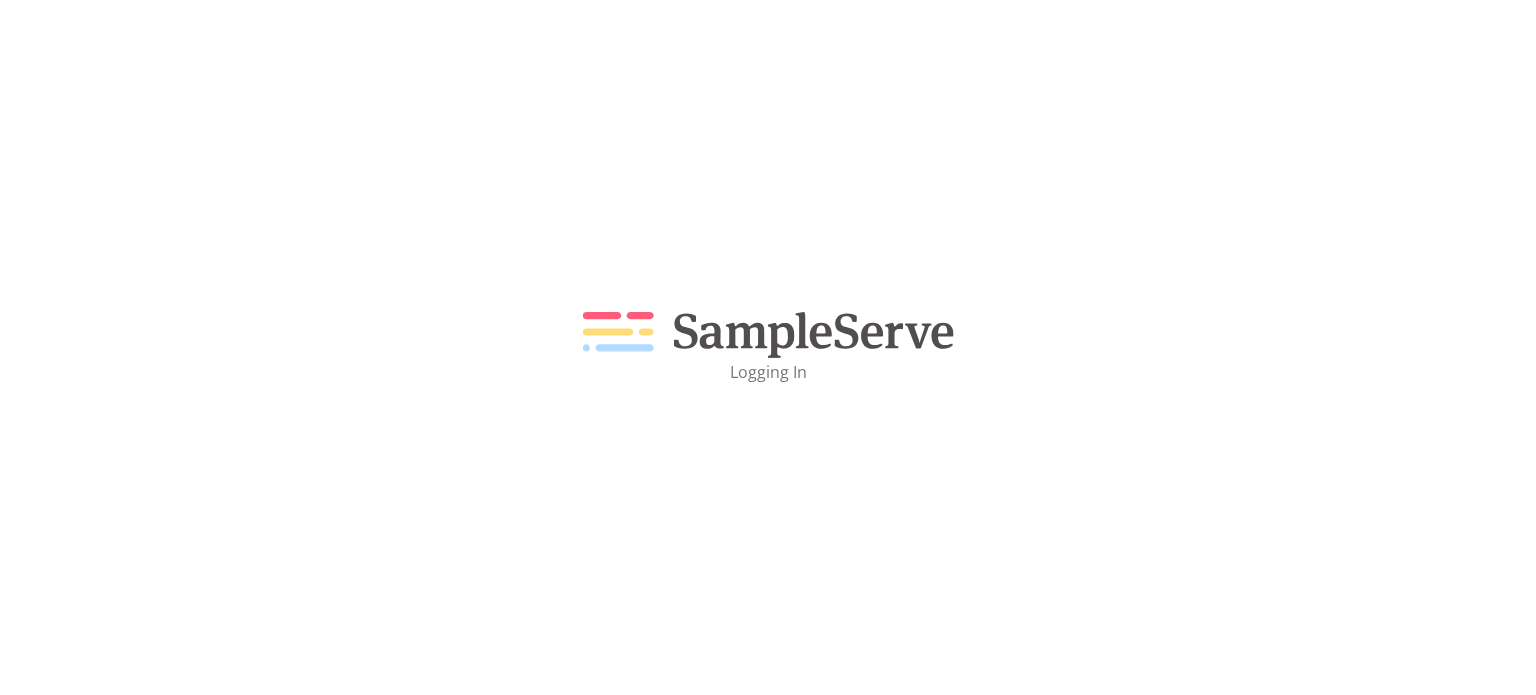 scroll, scrollTop: 0, scrollLeft: 0, axis: both 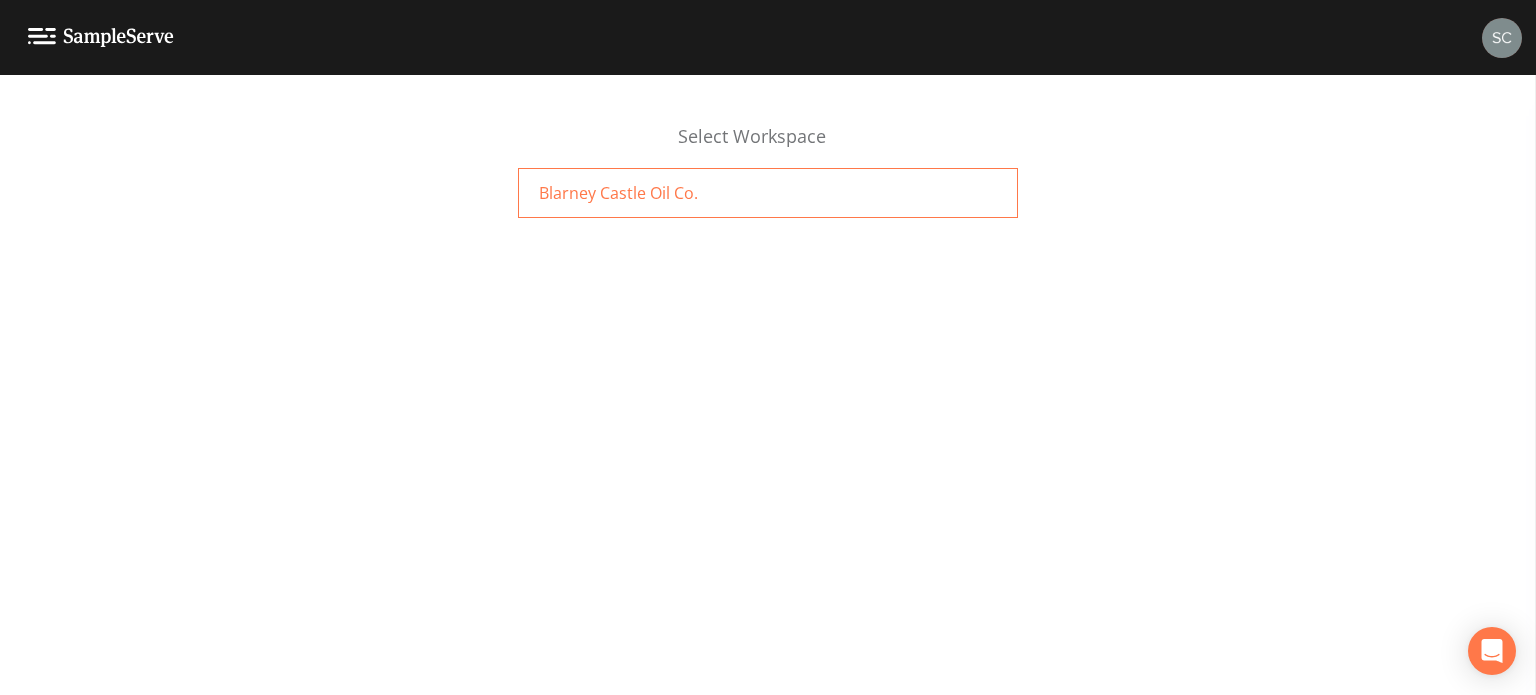click on "Blarney Castle Oil Co." at bounding box center [618, 193] 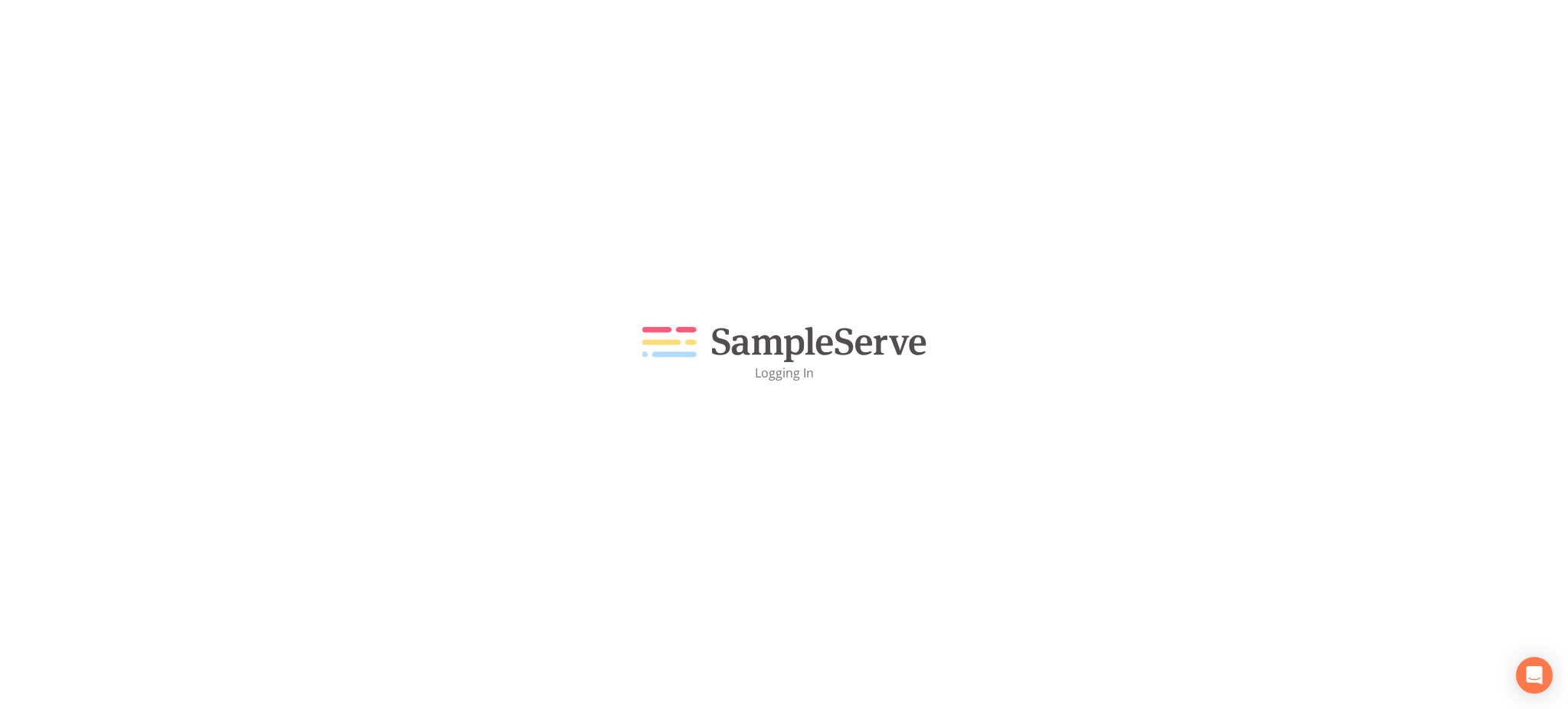 scroll, scrollTop: 0, scrollLeft: 0, axis: both 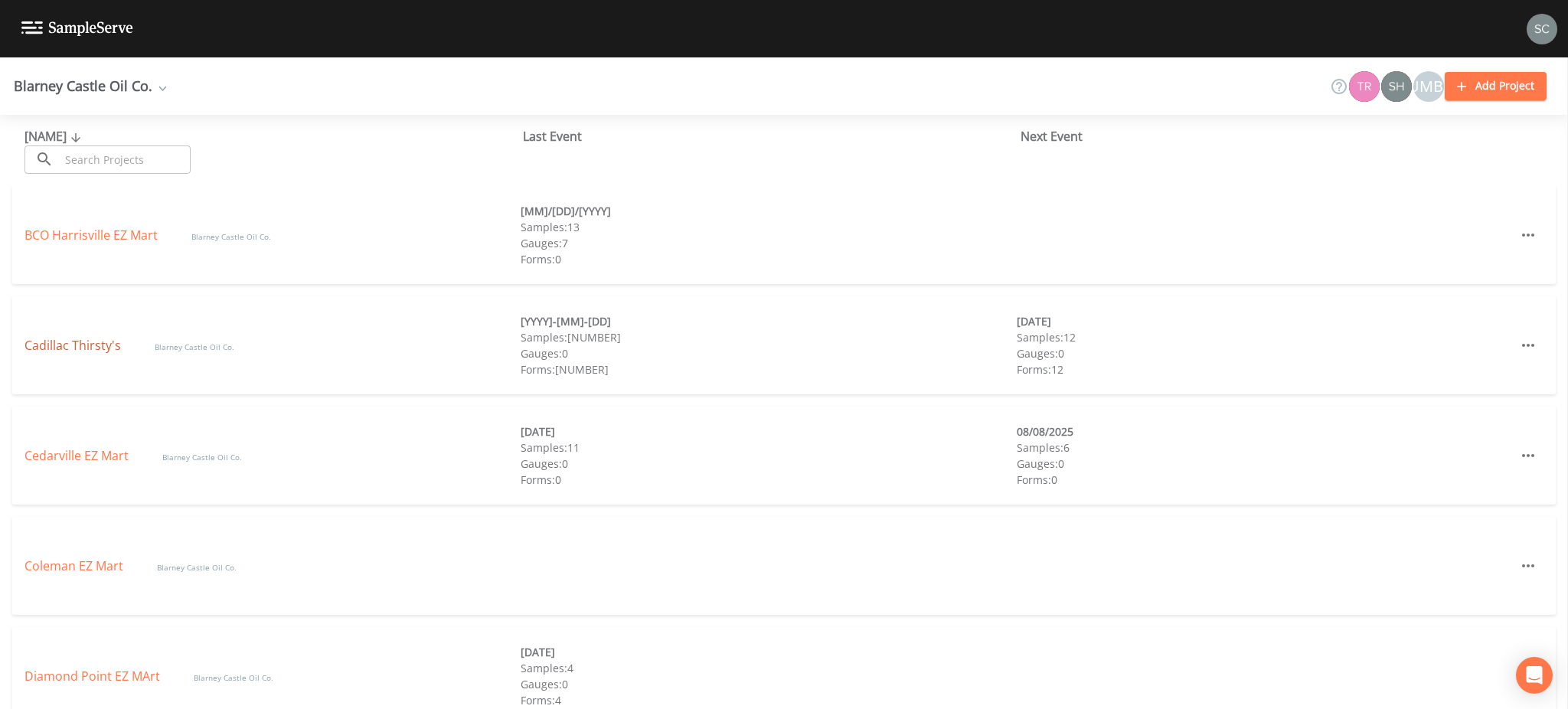 click on "Cadillac Thirsty's" at bounding box center [74, 345] 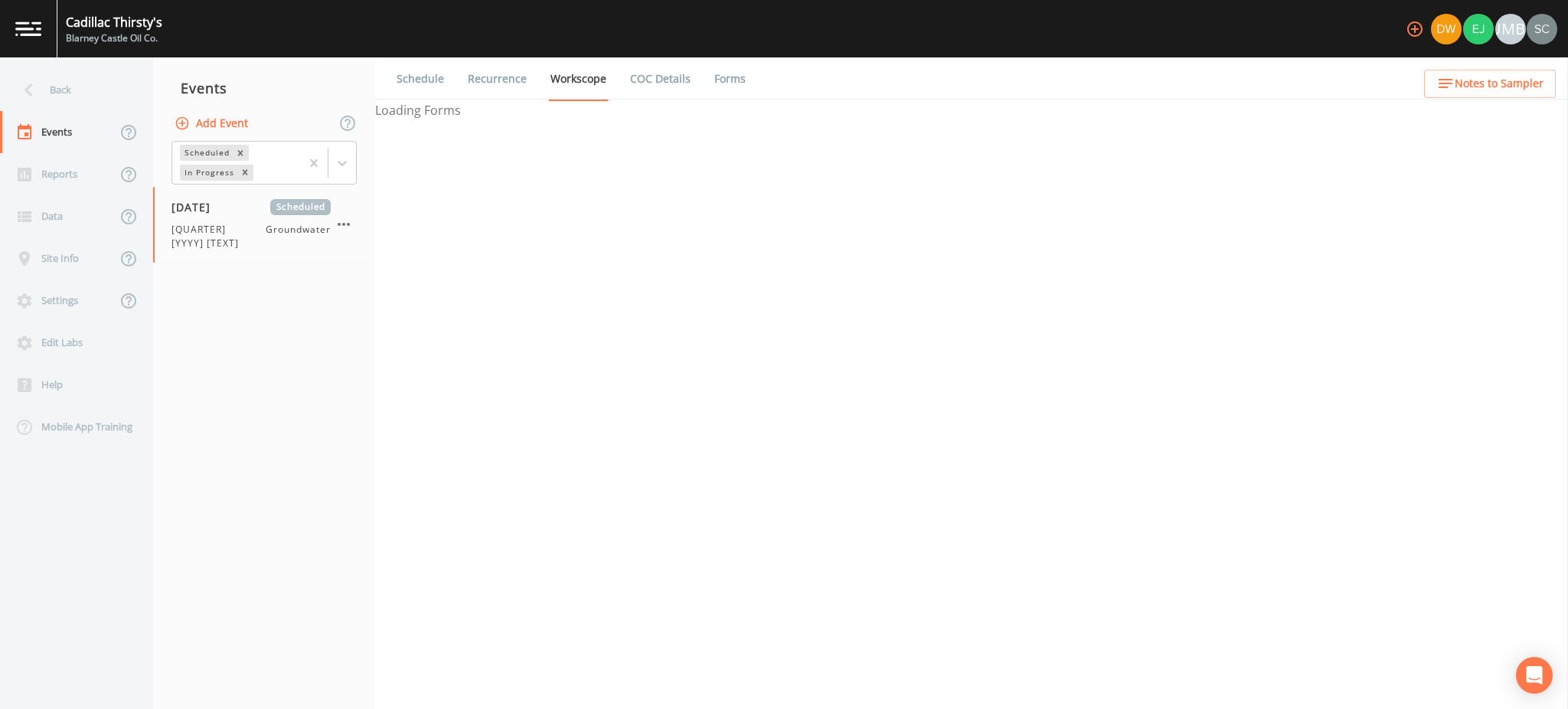 select on "4f082be6-97a7-4f70-a81f-c26a4e896ad7" 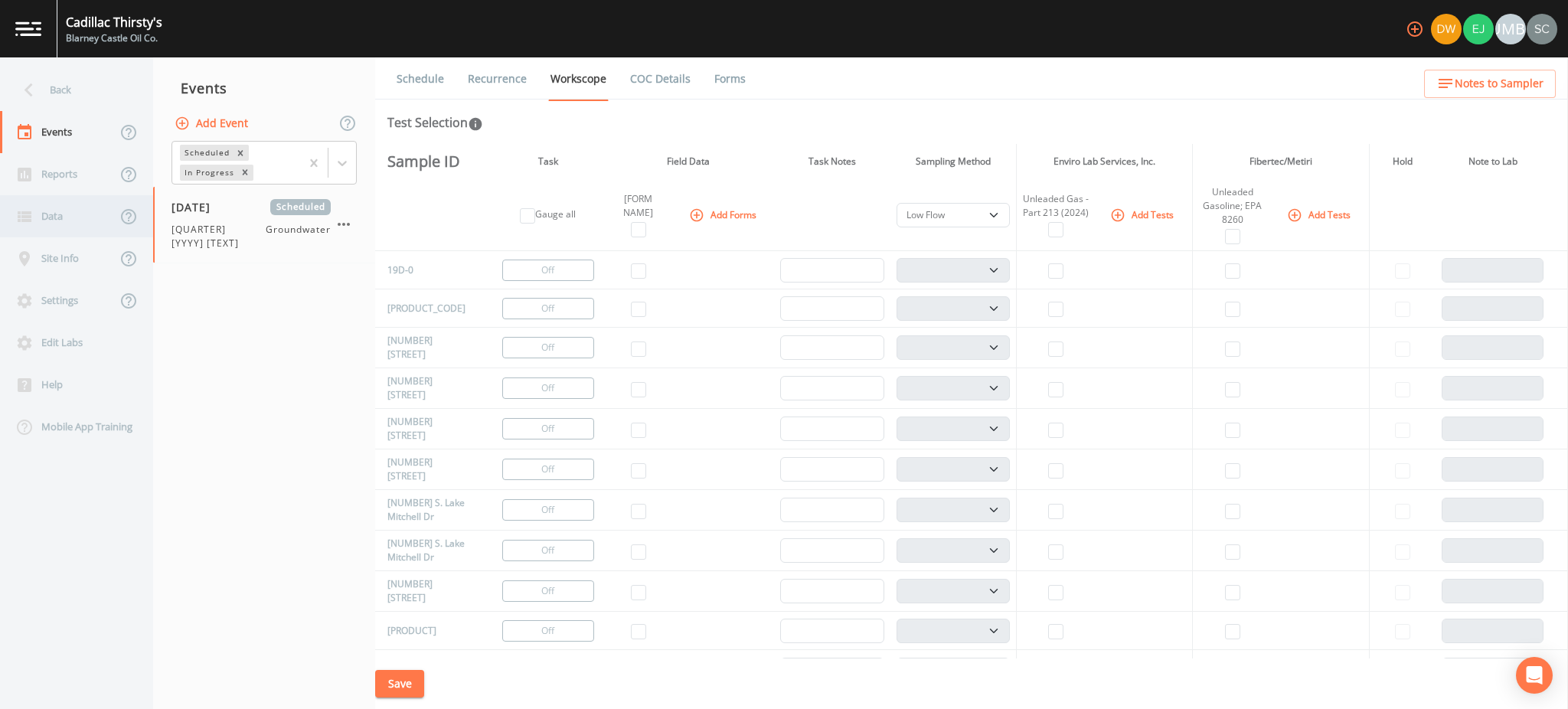 click on "Data" at bounding box center (58, 216) 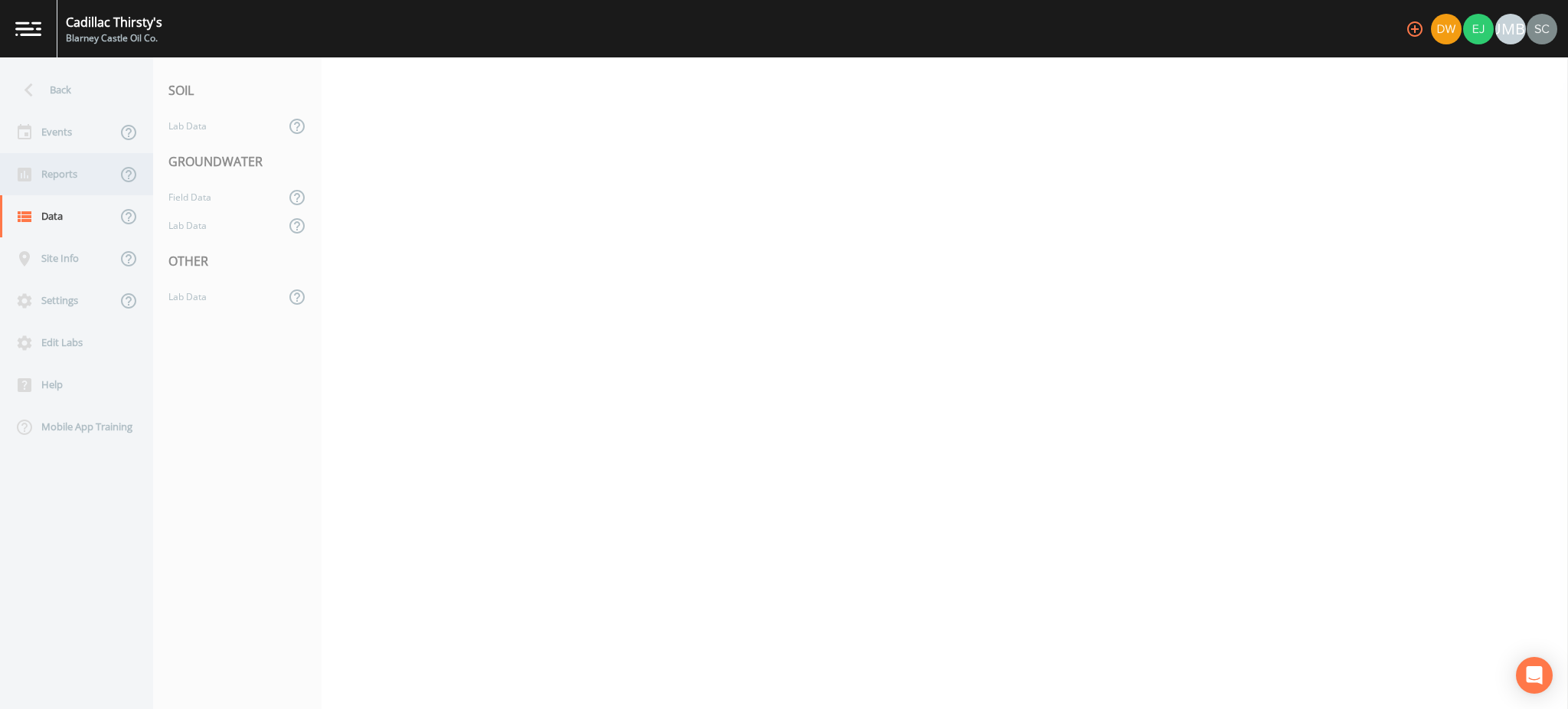 click on "Reports" at bounding box center [58, 174] 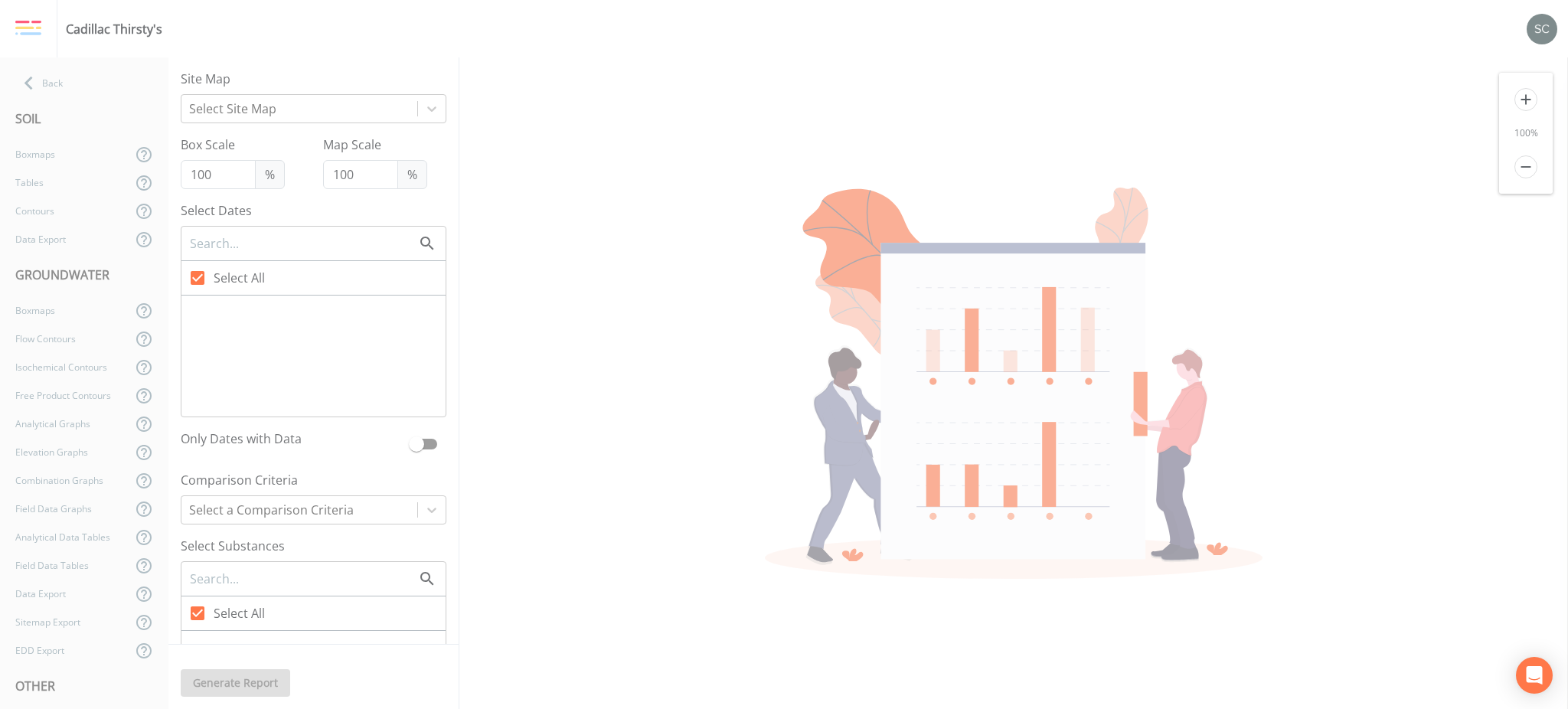 type on "125" 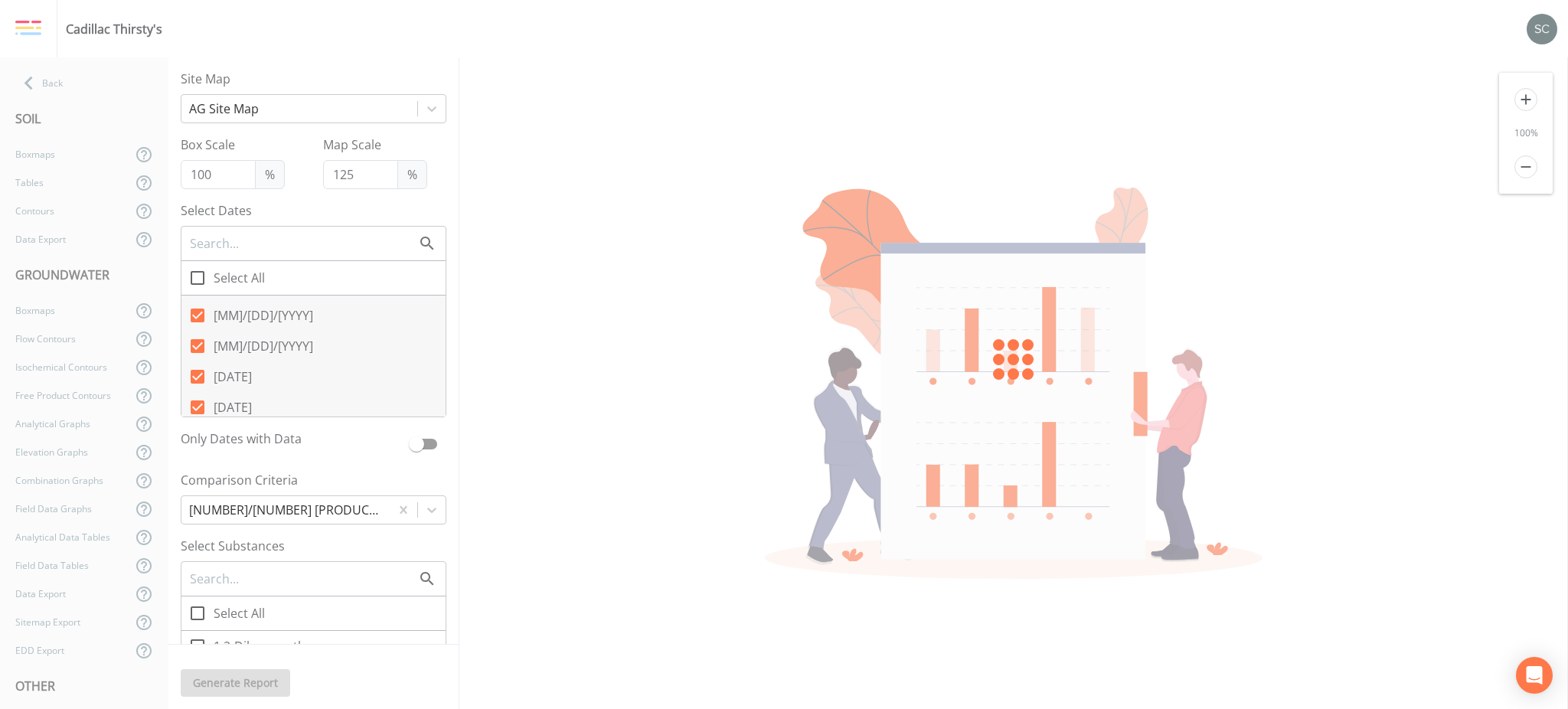 scroll, scrollTop: 204, scrollLeft: 0, axis: vertical 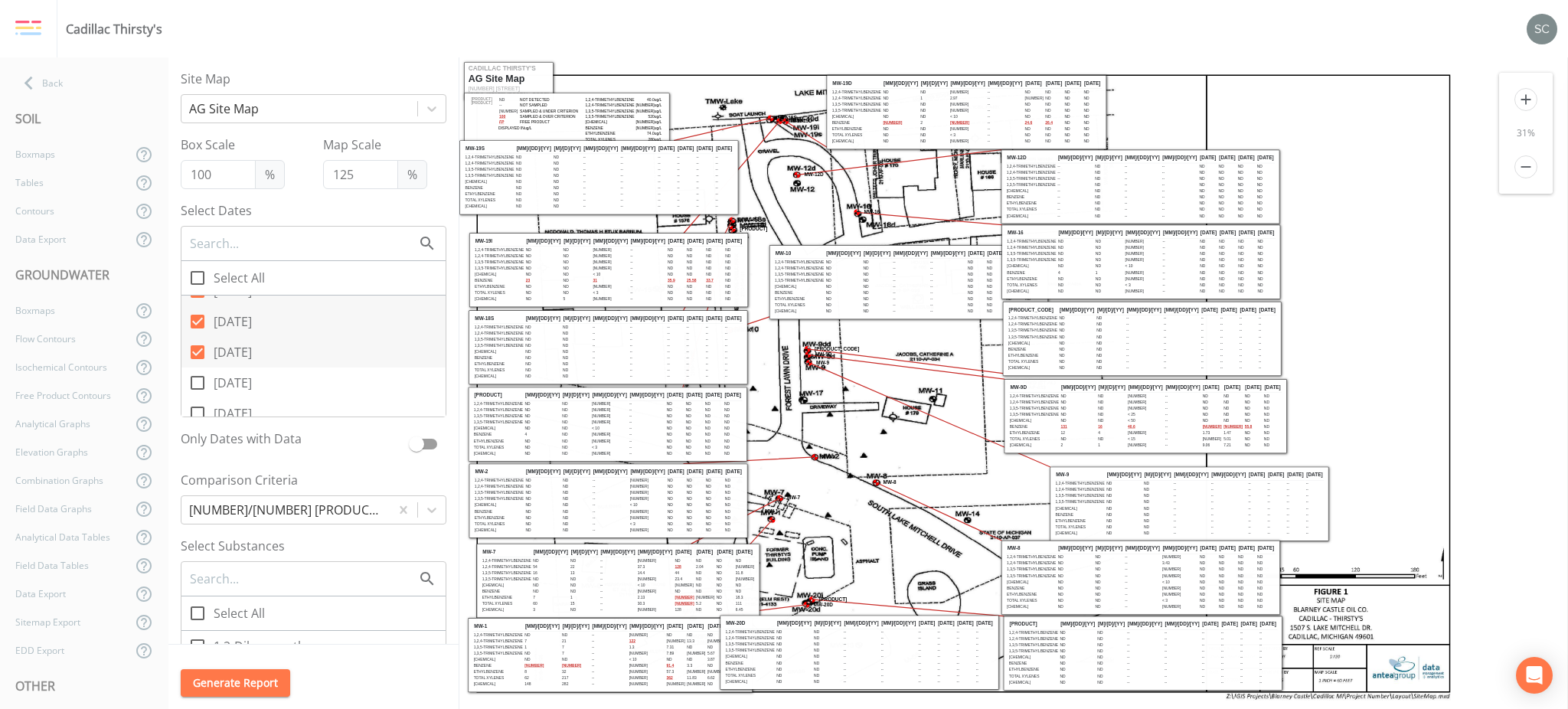 click on "Select All" at bounding box center (239, 278) 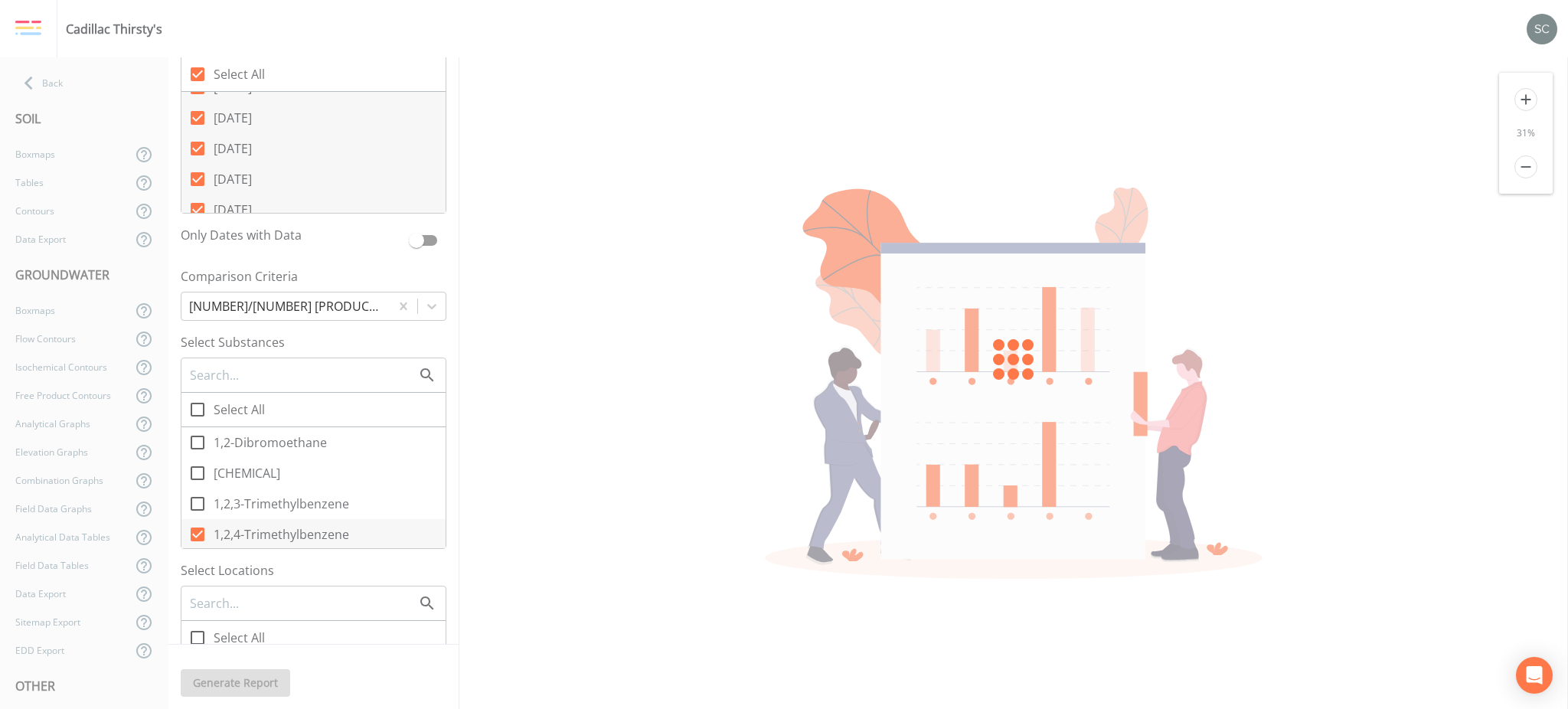 scroll, scrollTop: 408, scrollLeft: 0, axis: vertical 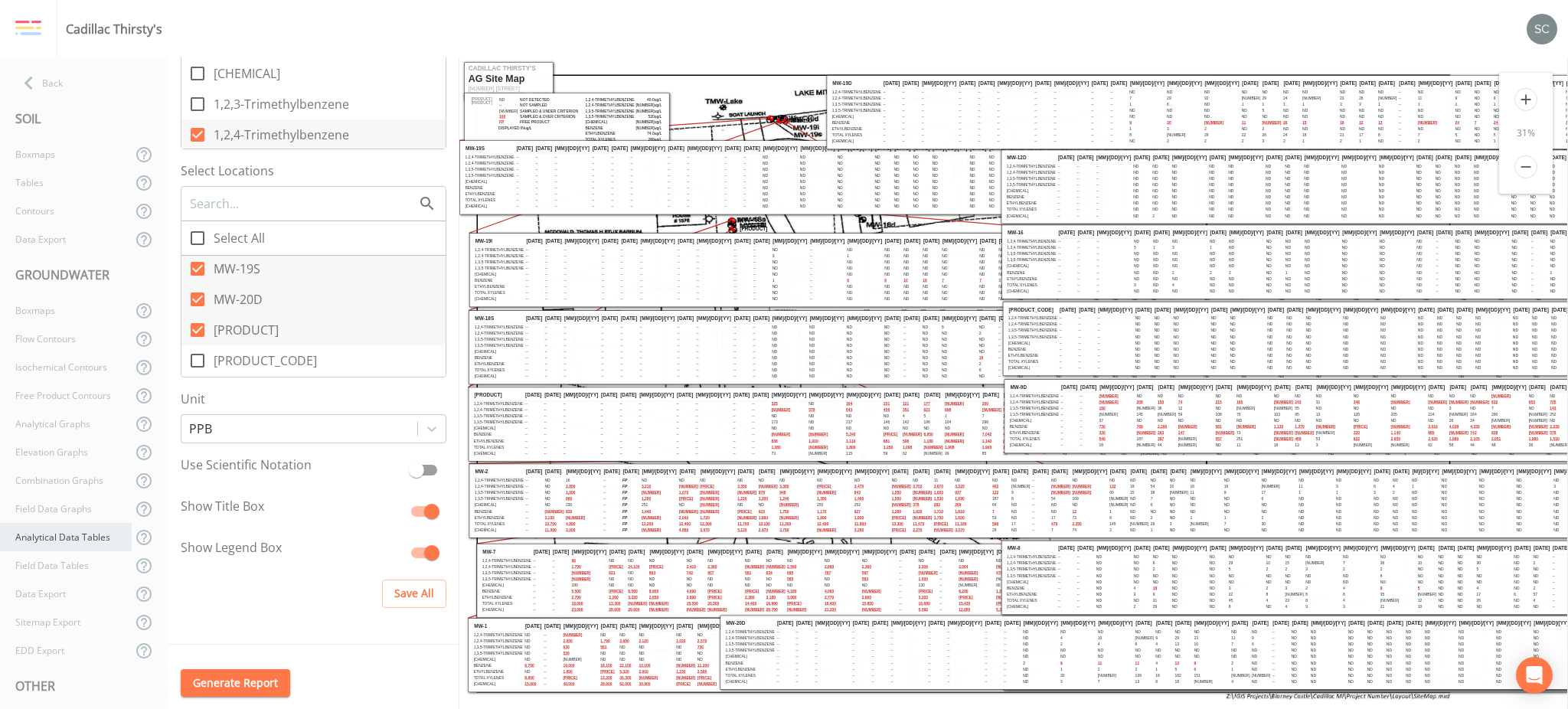 click on "Analytical Data Tables" at bounding box center [66, 537] 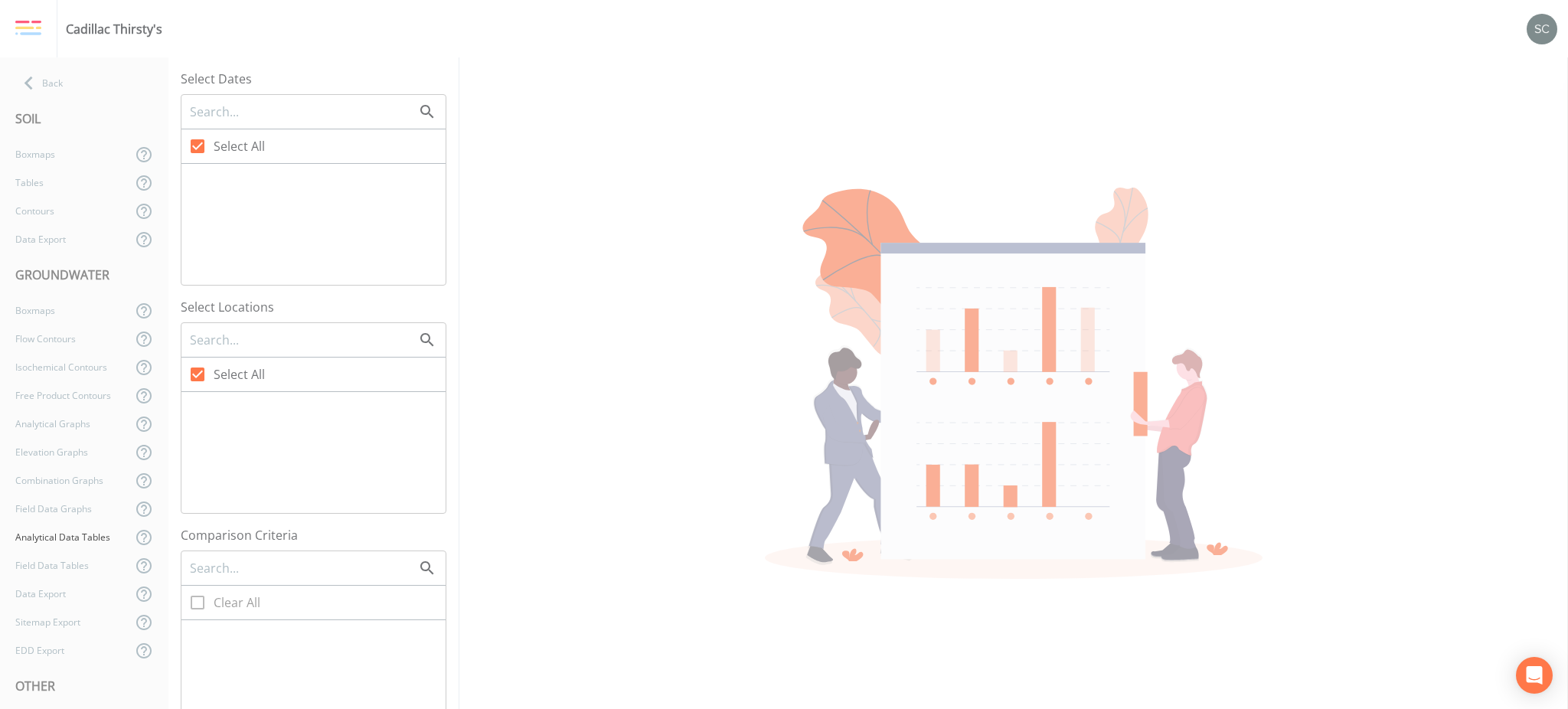checkbox on "false" 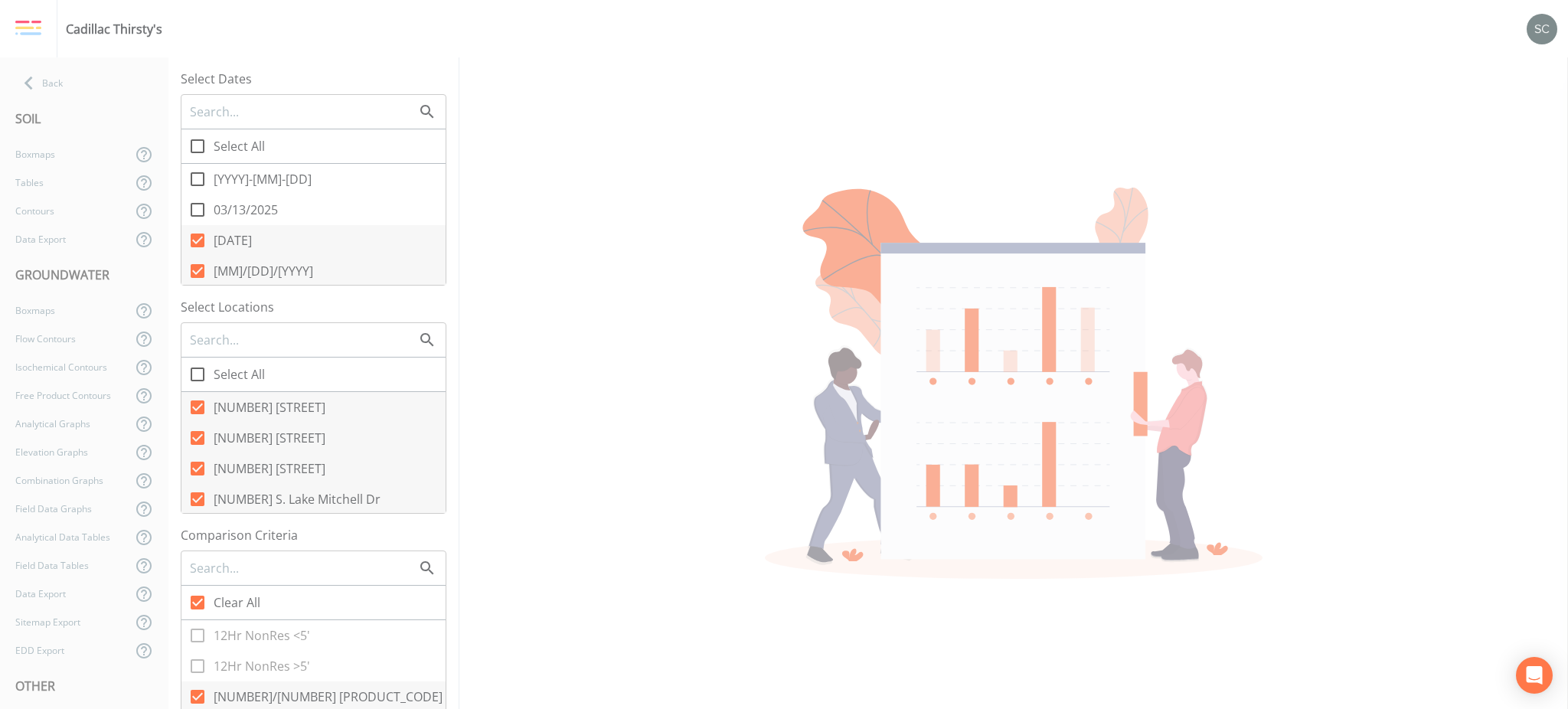 click on "Select All" at bounding box center (239, 146) 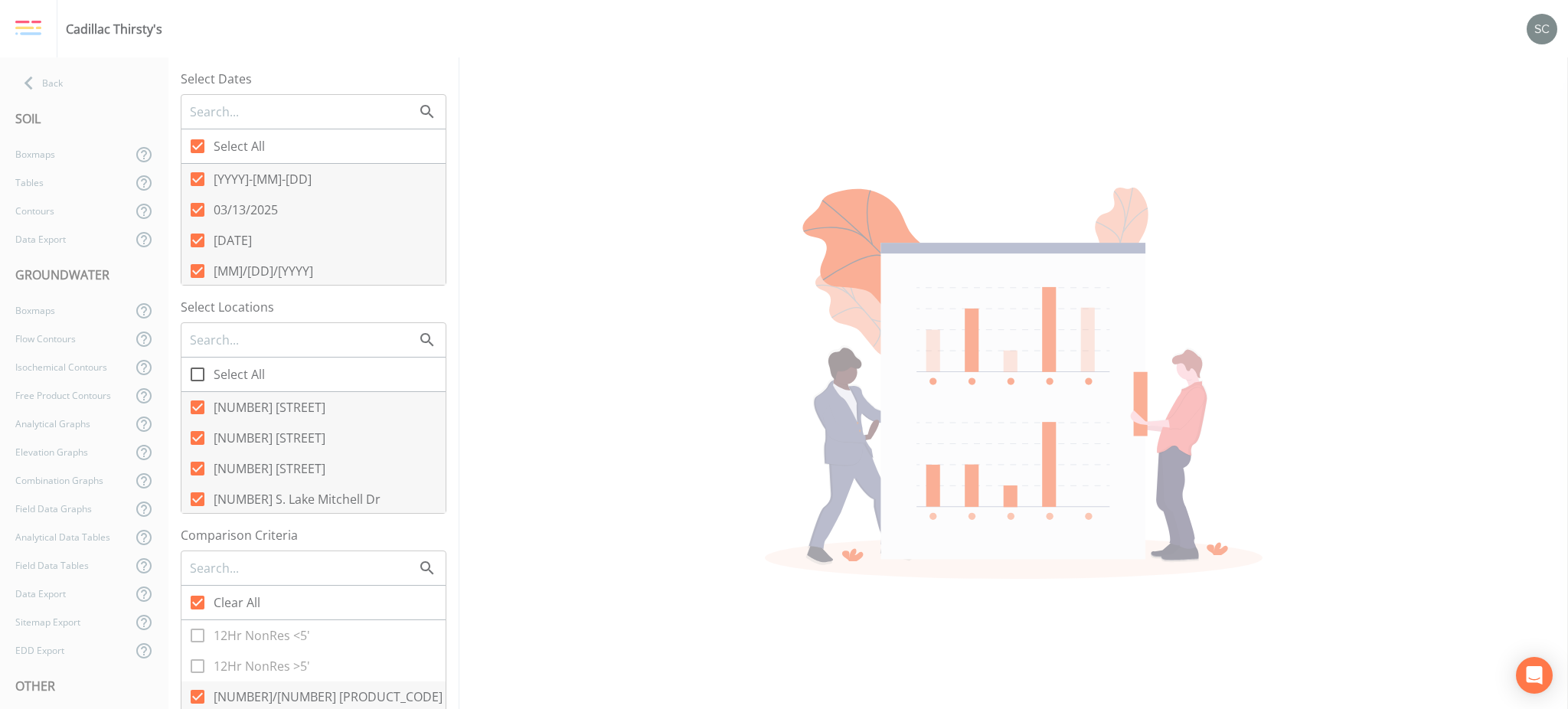 click on "Select All" at bounding box center [239, 374] 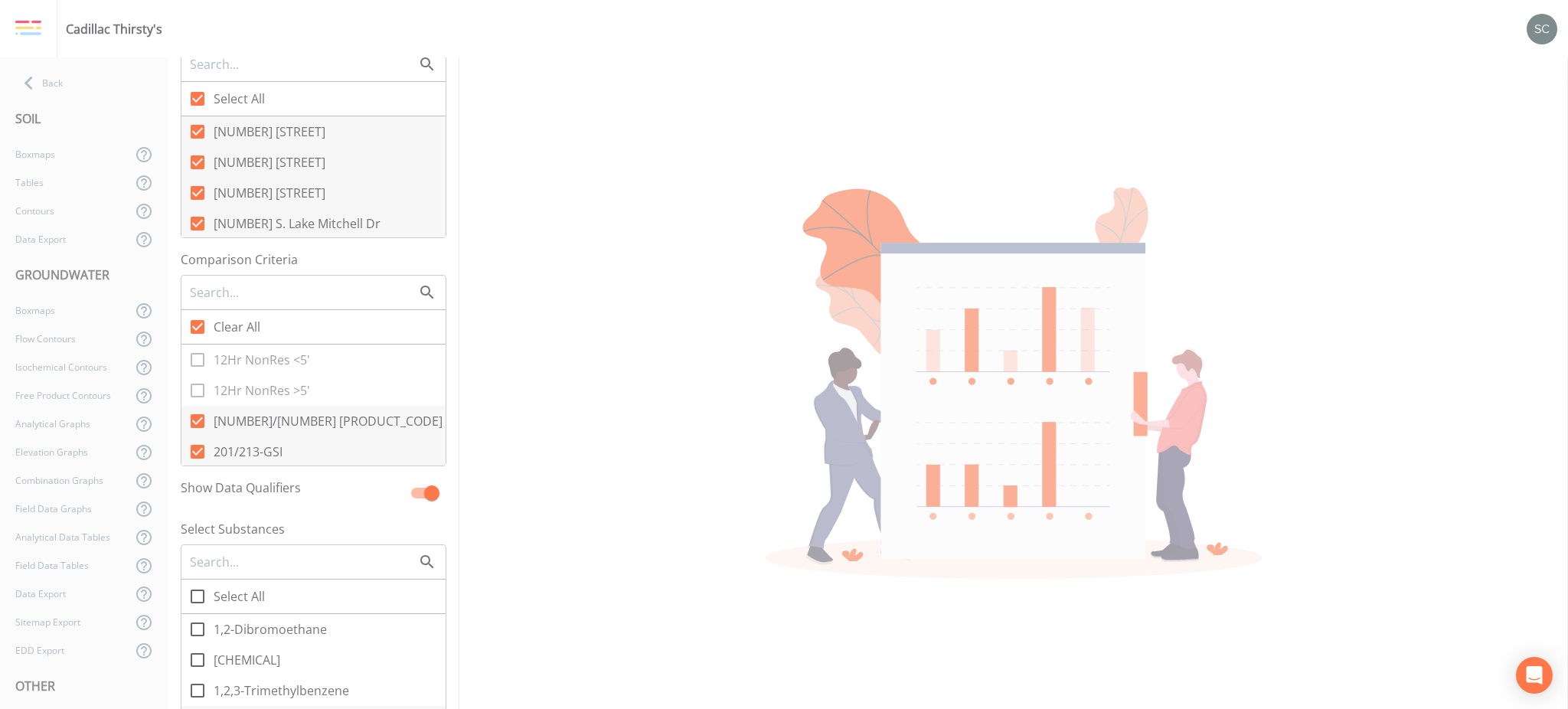 scroll, scrollTop: 306, scrollLeft: 0, axis: vertical 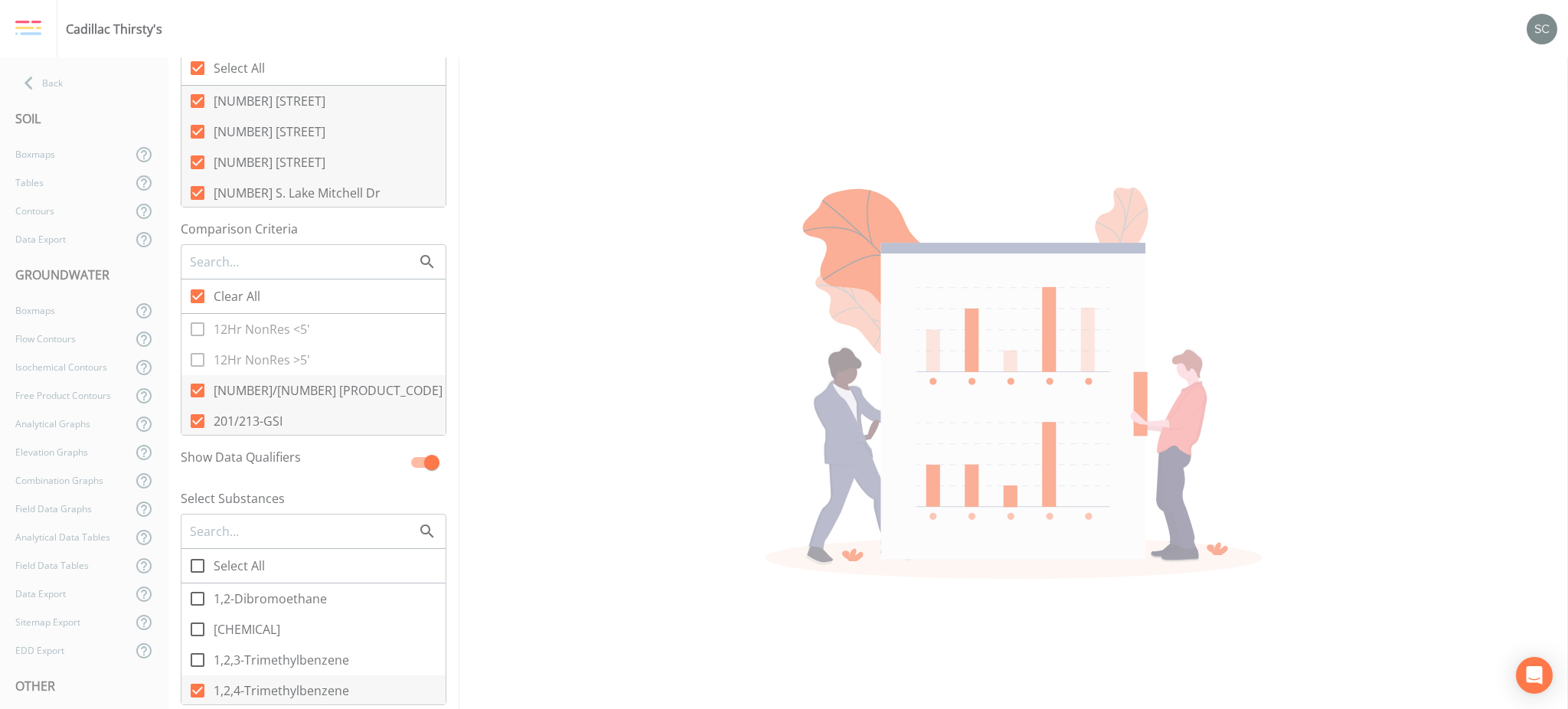 click on "Clear All" at bounding box center [237, 296] 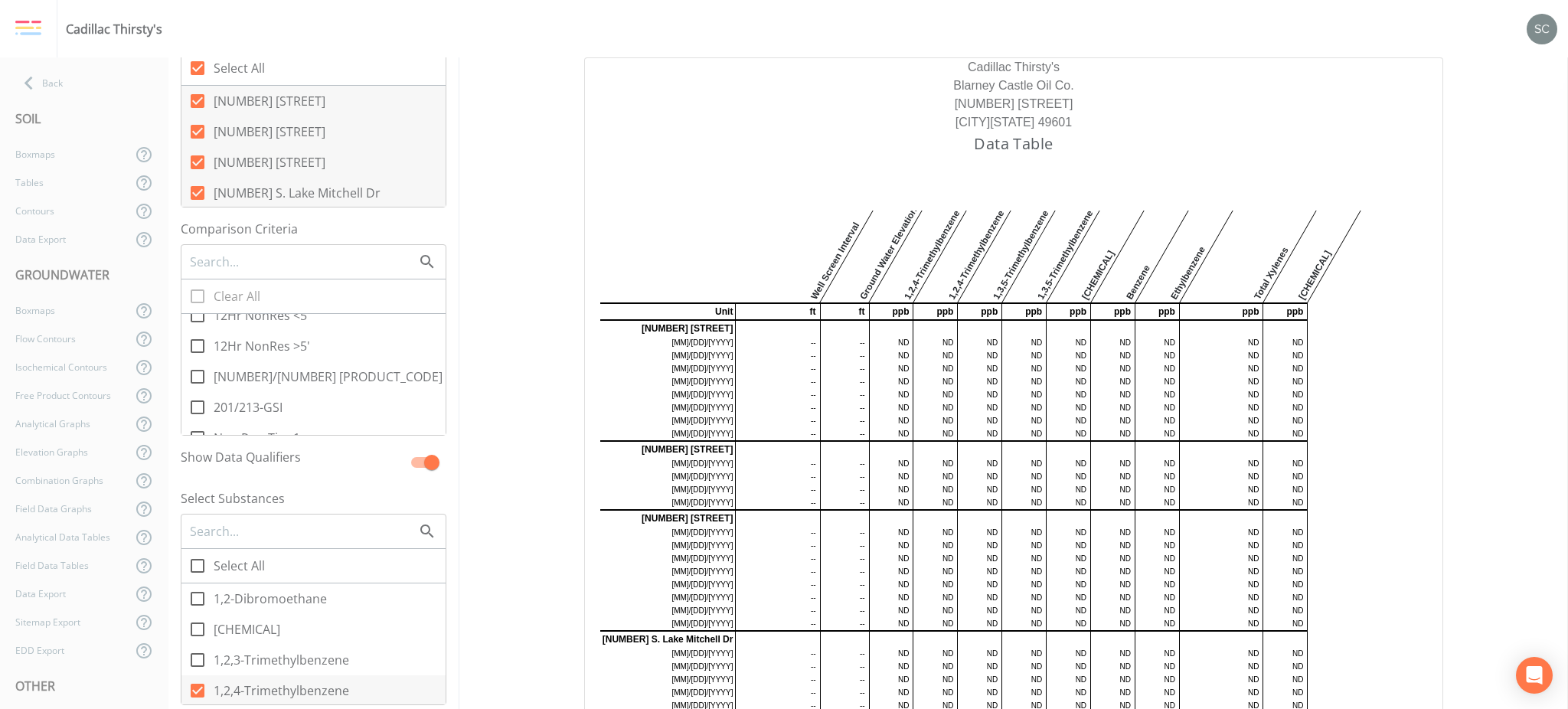 scroll, scrollTop: 0, scrollLeft: 0, axis: both 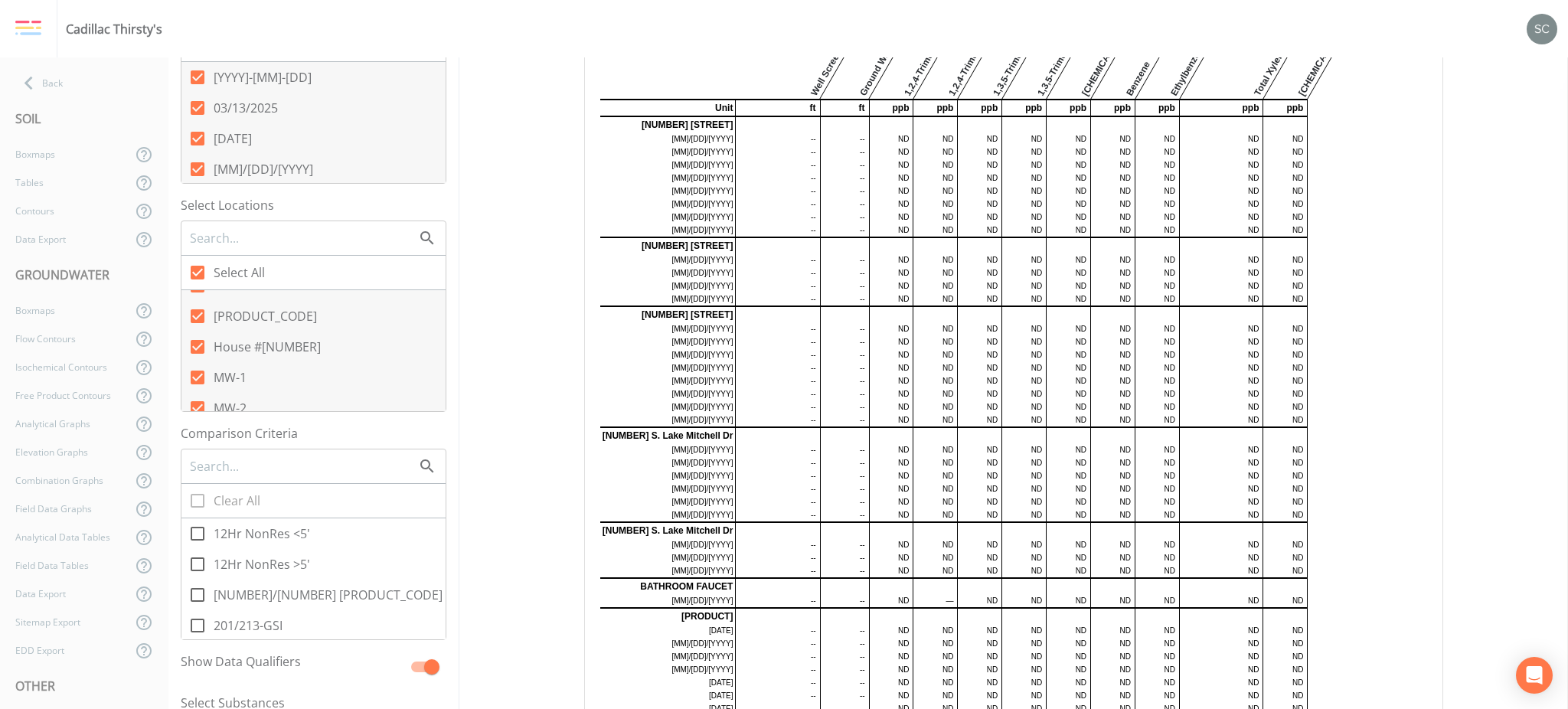 drag, startPoint x: 224, startPoint y: 612, endPoint x: 230, endPoint y: 600, distance: 13.41641 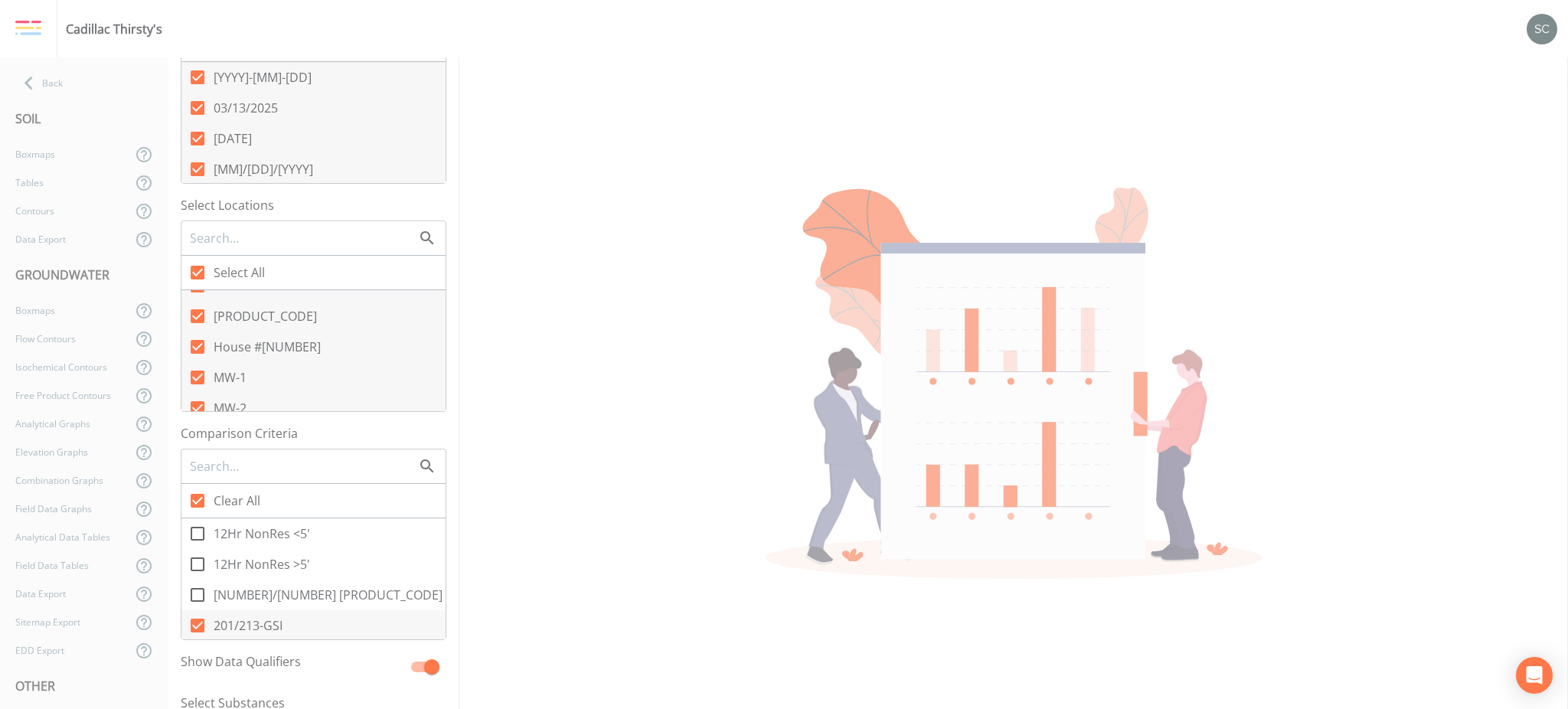scroll, scrollTop: 0, scrollLeft: 0, axis: both 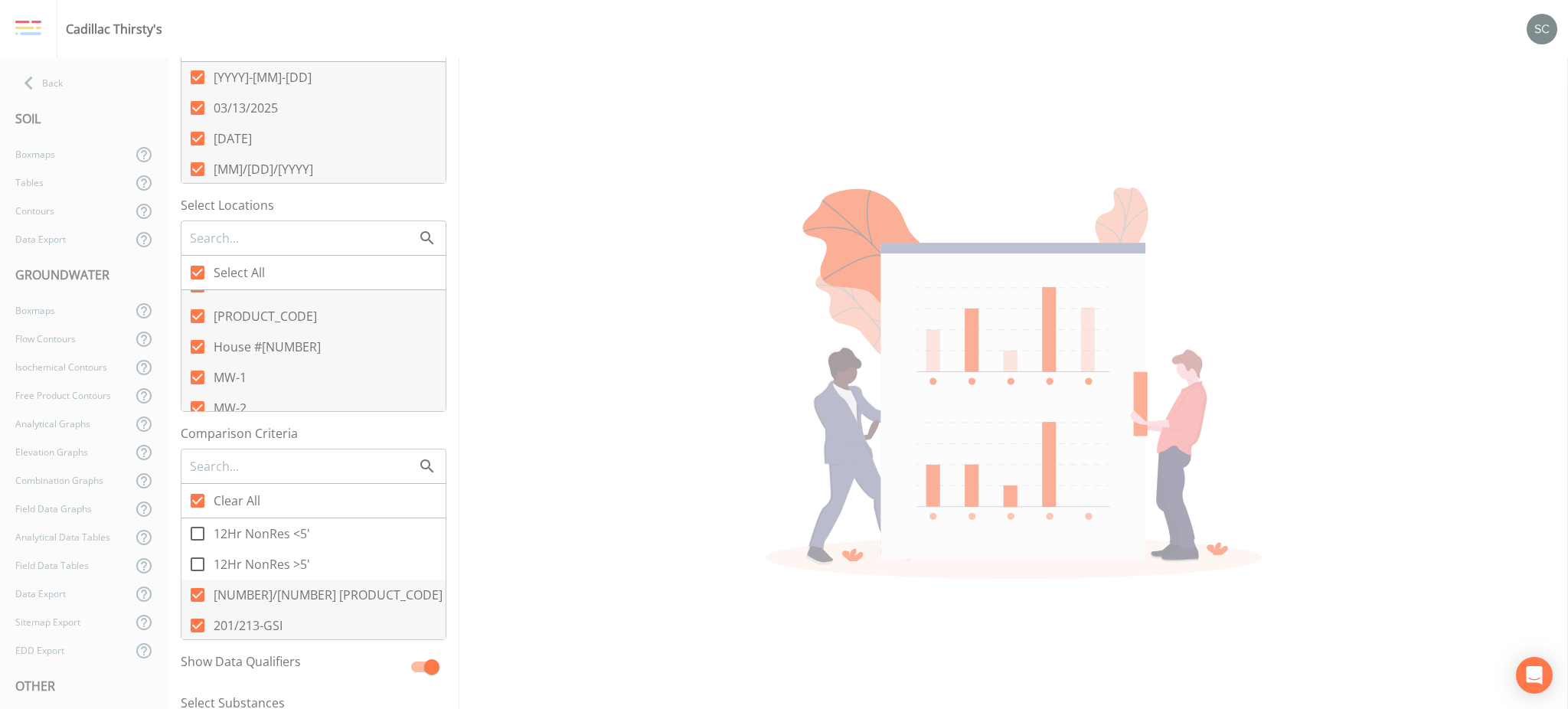 click on "201/213-GSI" at bounding box center [248, 626] 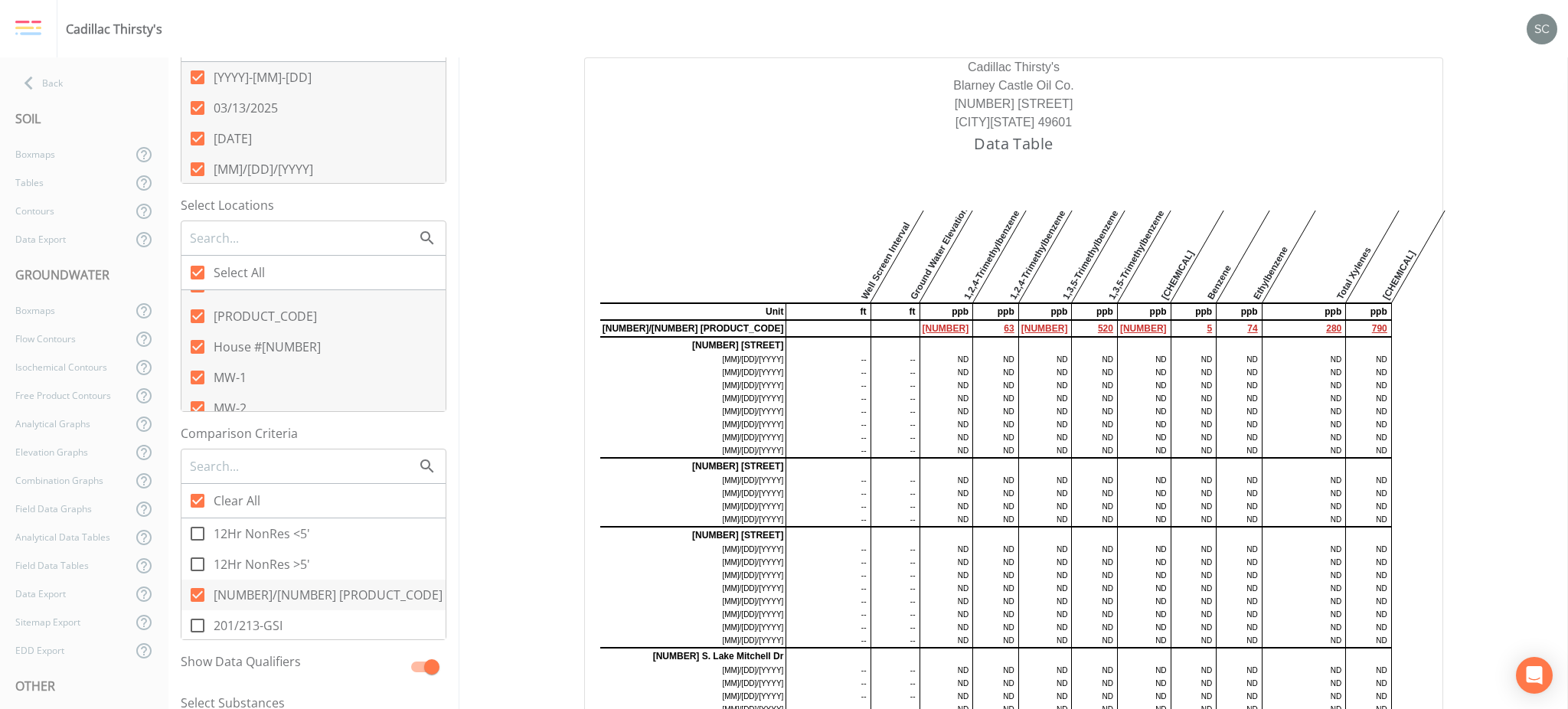 scroll, scrollTop: 204, scrollLeft: 0, axis: vertical 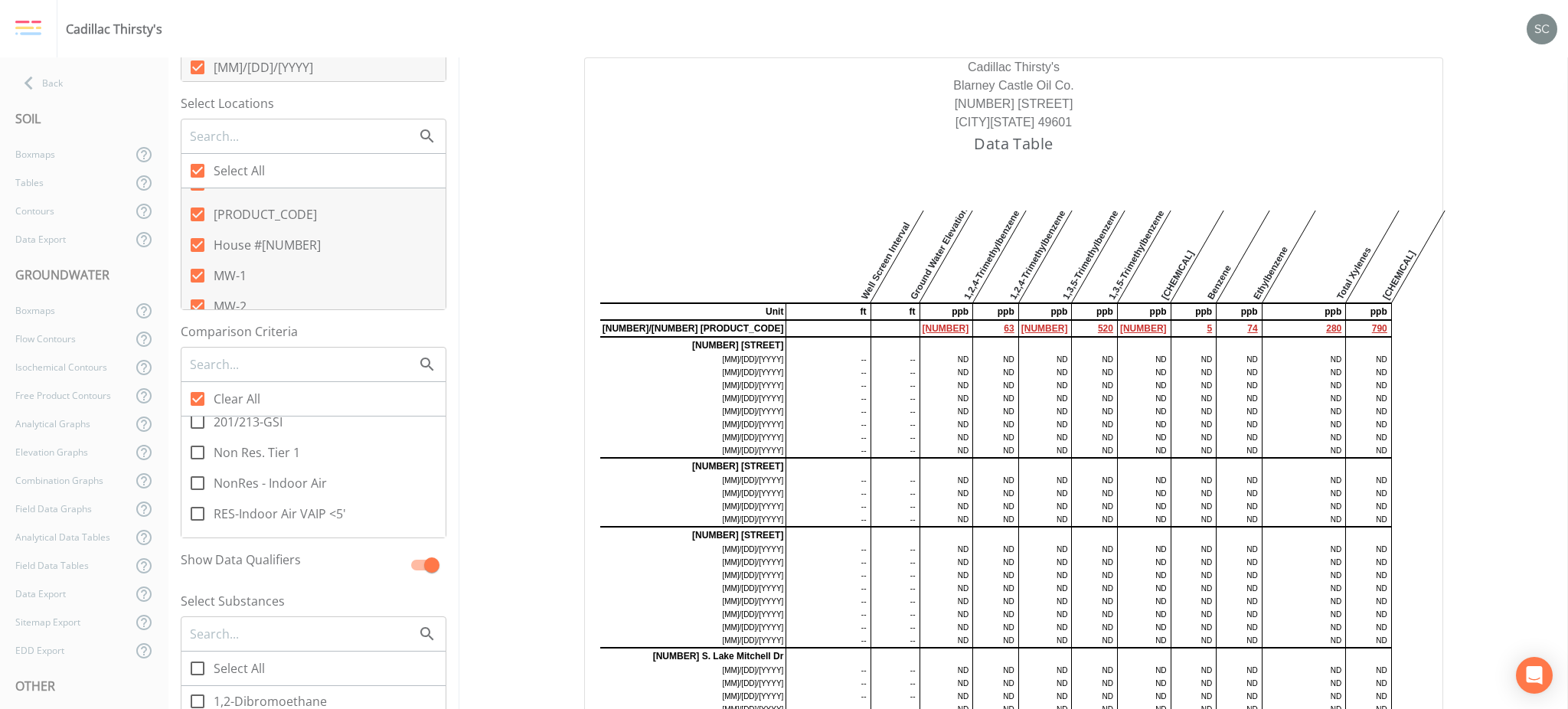 click on "201/213-GSI" at bounding box center (248, 422) 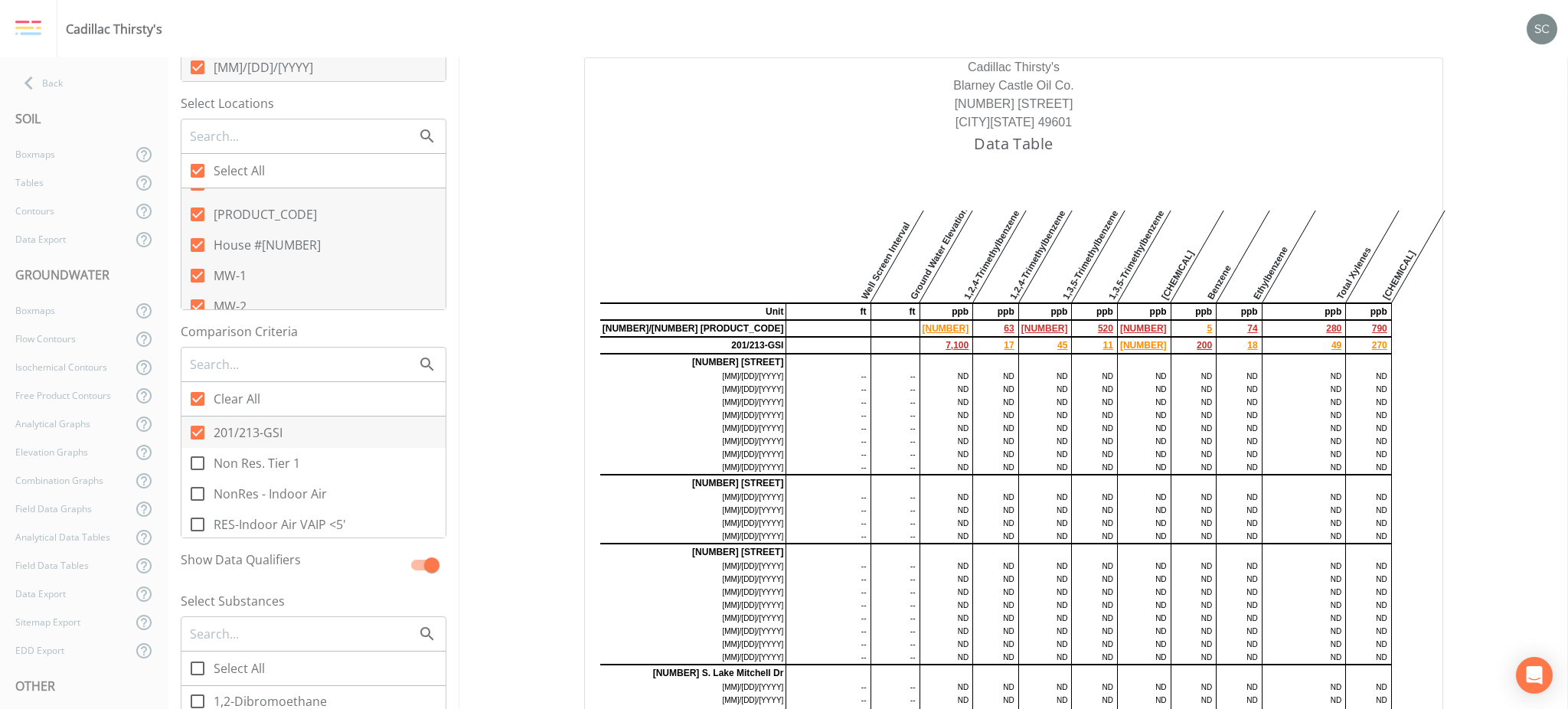 scroll, scrollTop: 0, scrollLeft: 0, axis: both 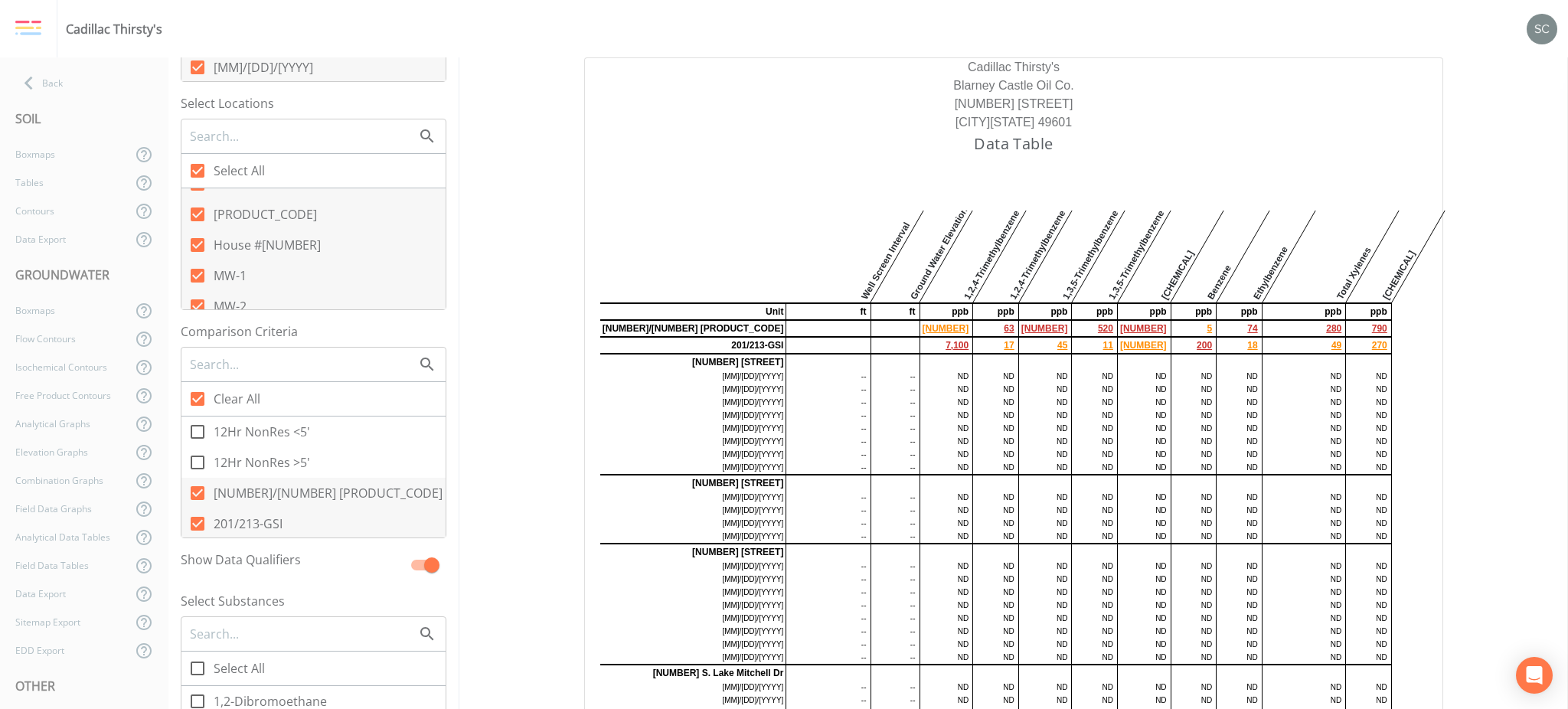 click 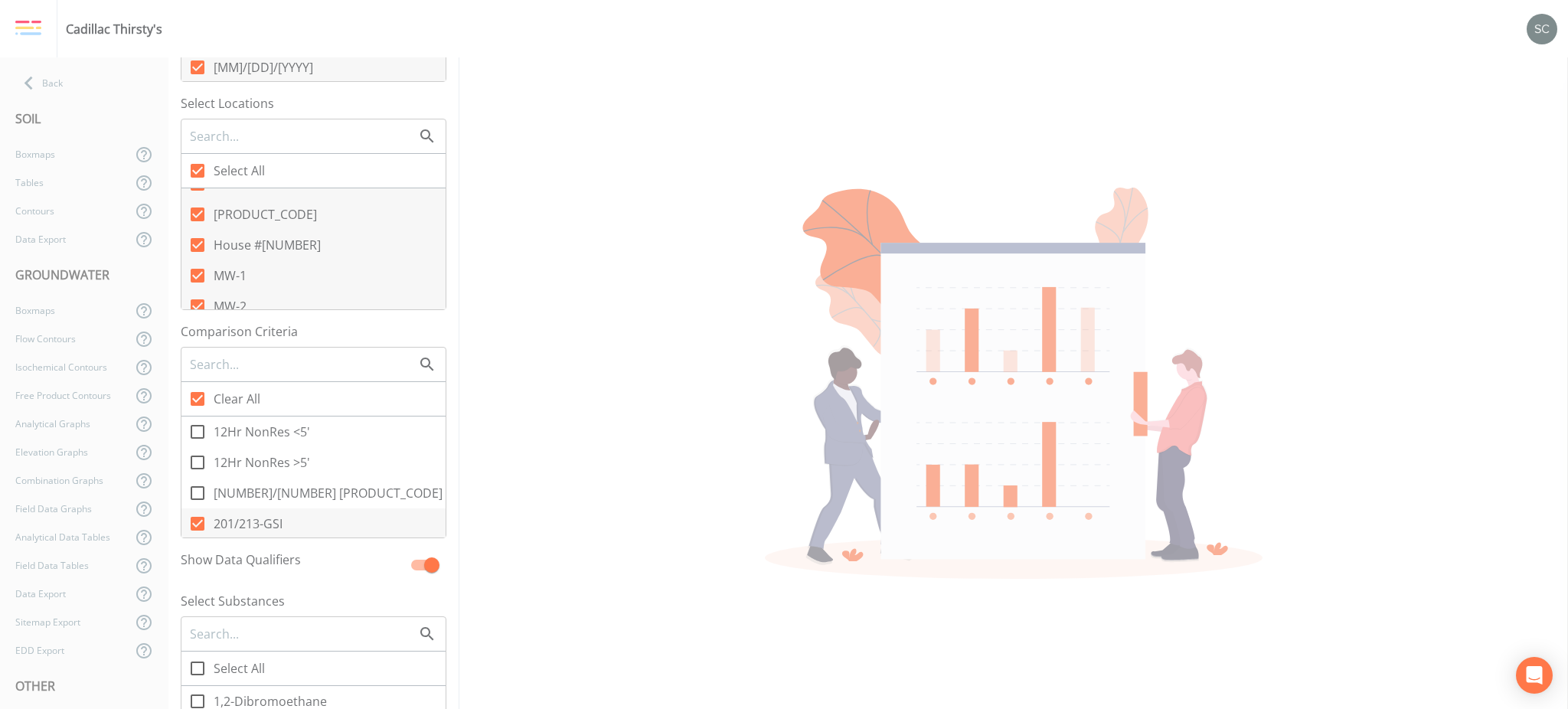 click at bounding box center [198, 524] 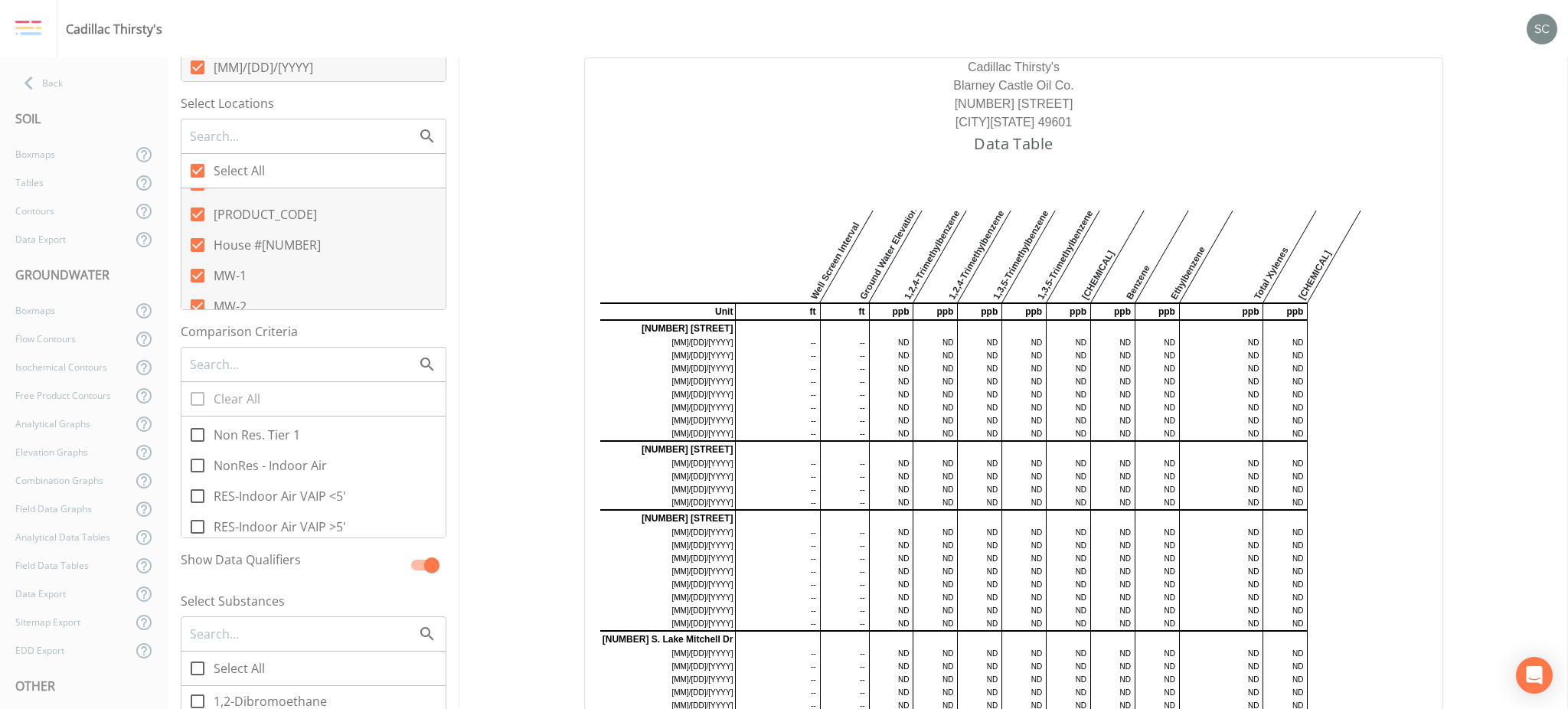 scroll, scrollTop: 125, scrollLeft: 0, axis: vertical 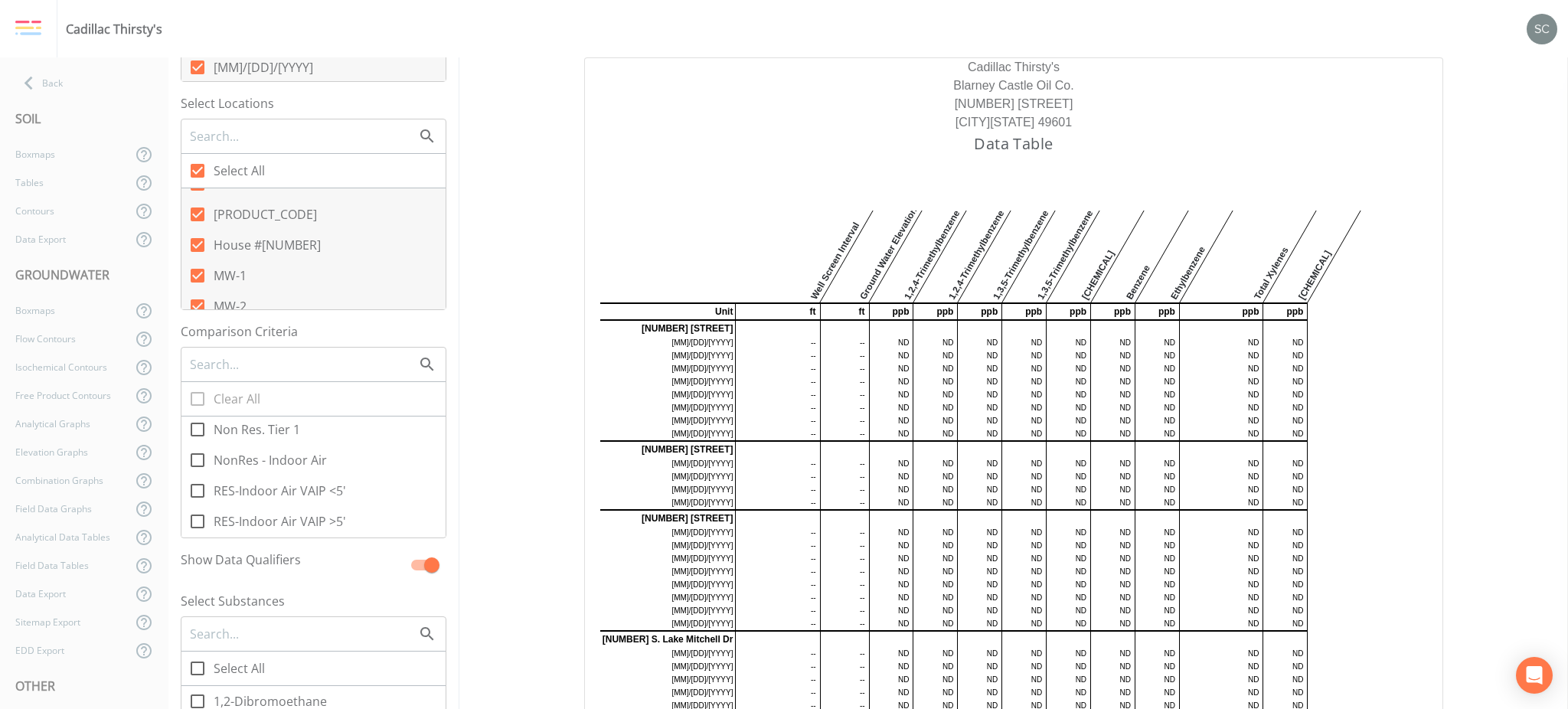 click on "RES-Indoor Air VAIP <5'" at bounding box center [279, 491] 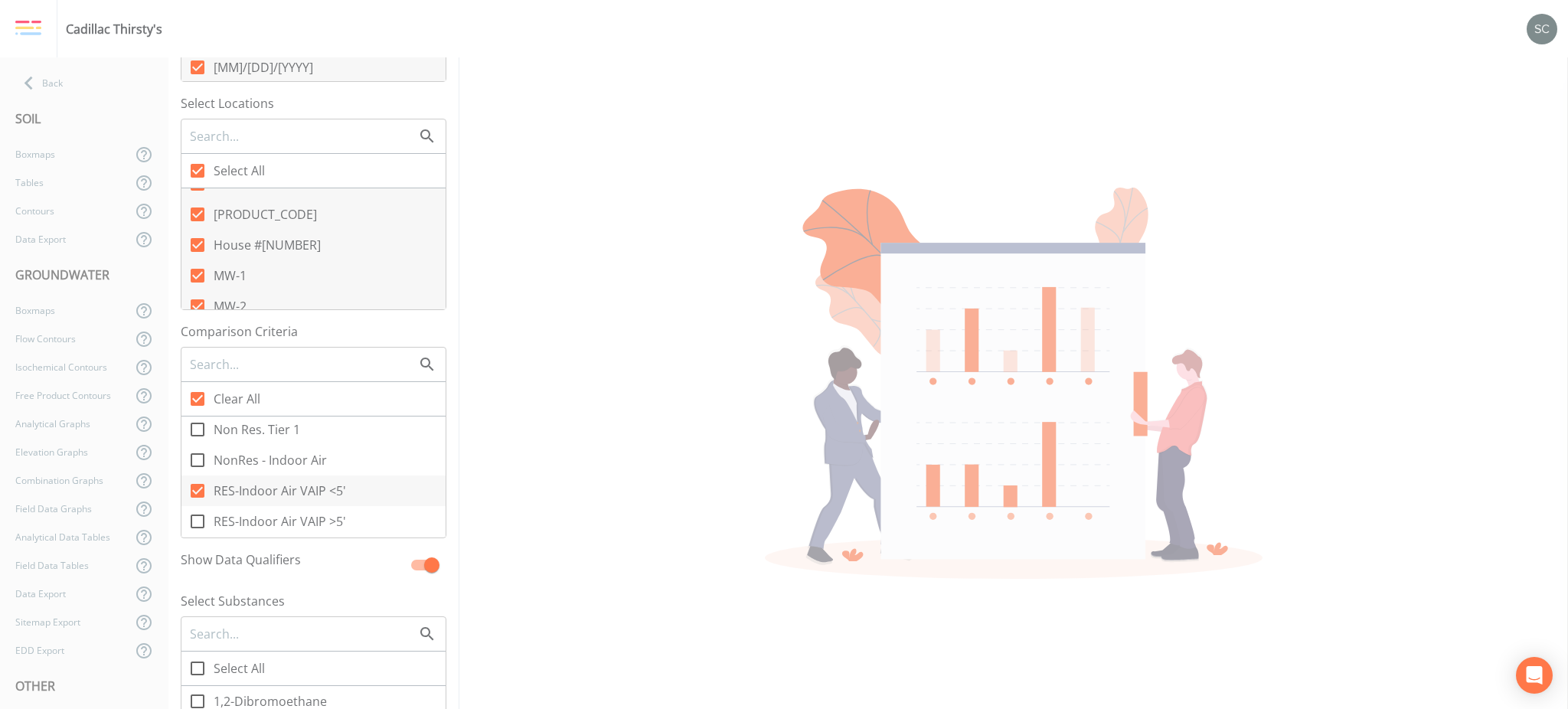 click on "RES-Indoor Air VAIP >5'" at bounding box center (279, 521) 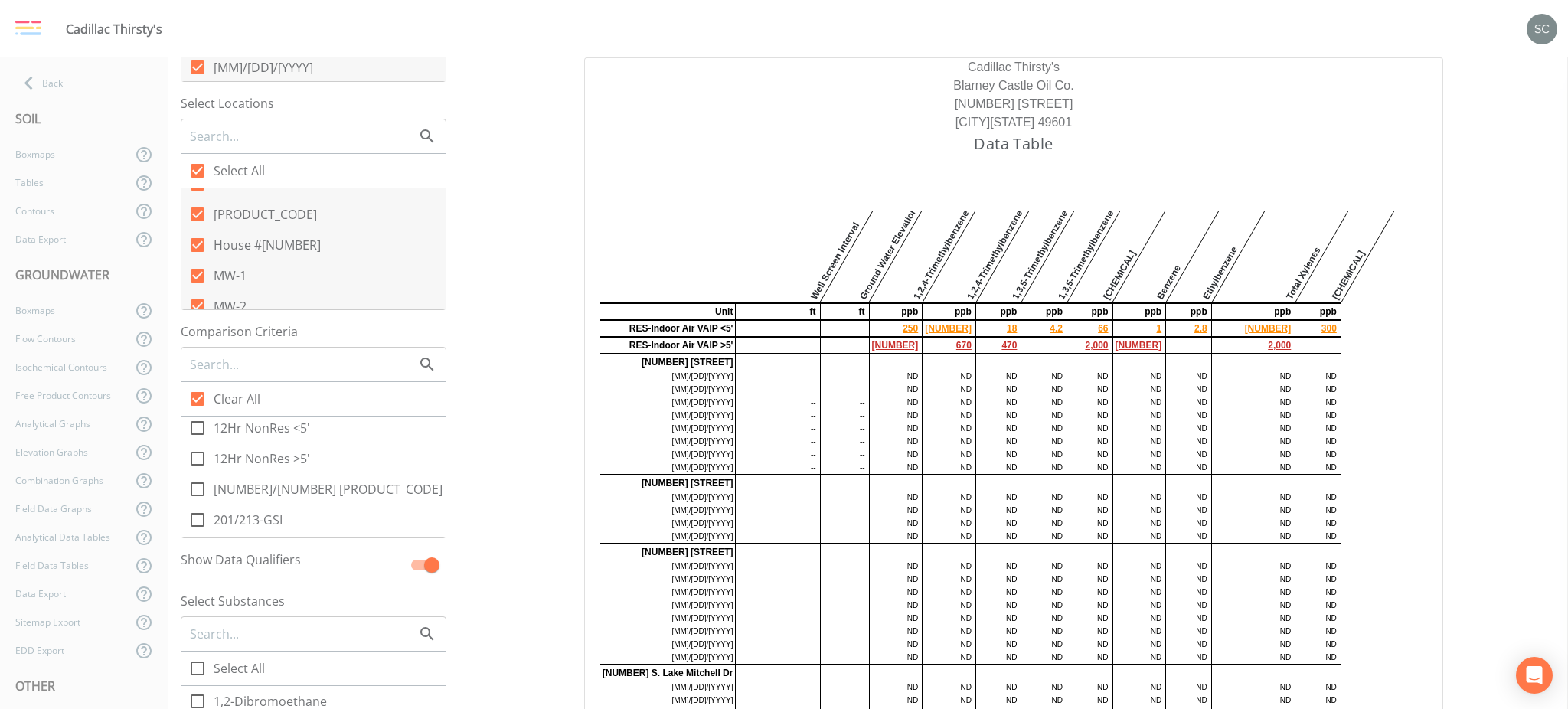 scroll, scrollTop: 0, scrollLeft: 0, axis: both 